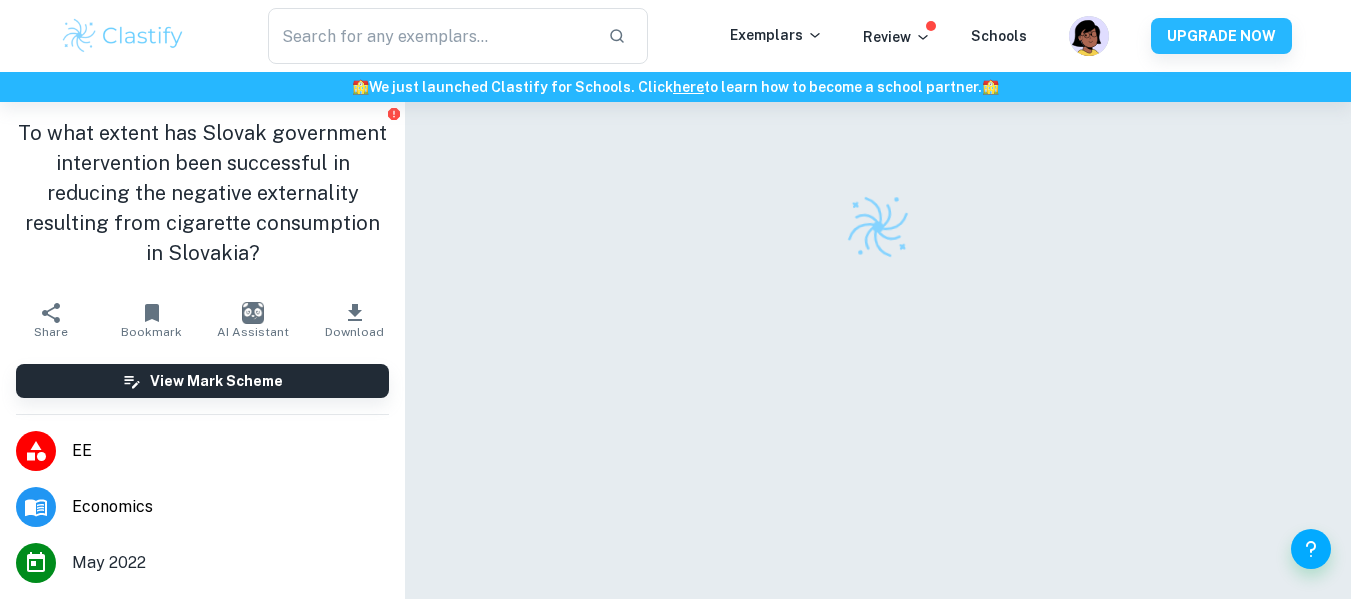 scroll, scrollTop: 0, scrollLeft: 0, axis: both 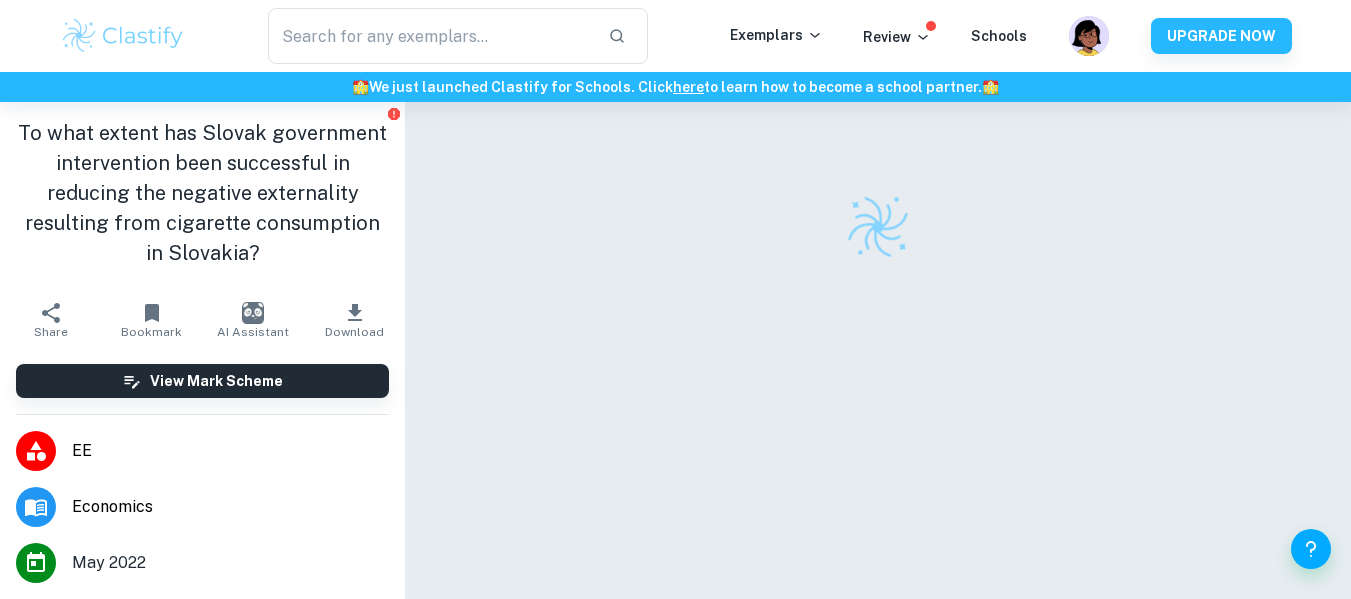 click on "EE" at bounding box center [230, 451] 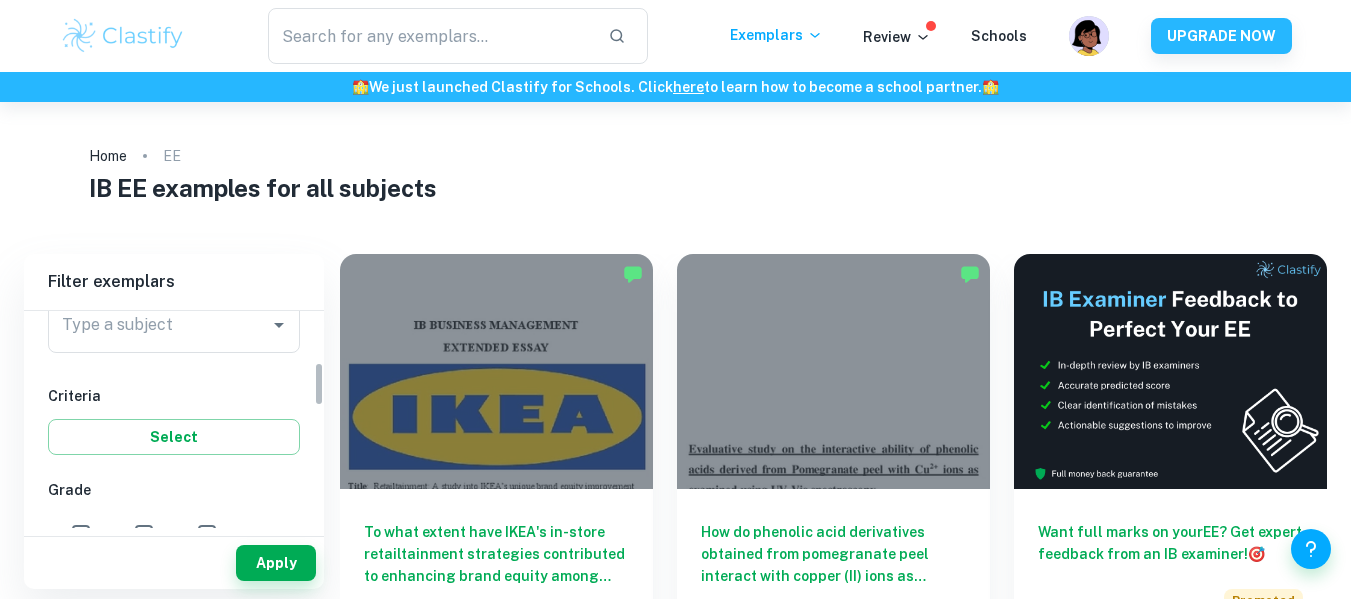 scroll, scrollTop: 229, scrollLeft: 0, axis: vertical 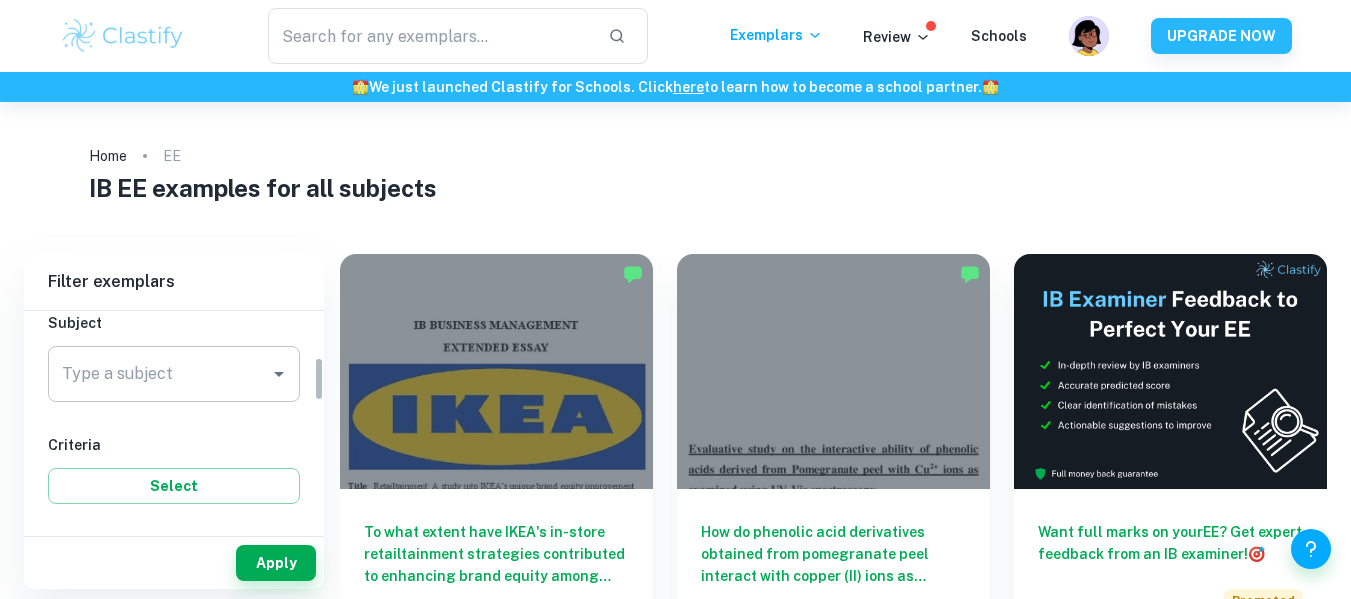 click on "Type a subject" at bounding box center (159, 374) 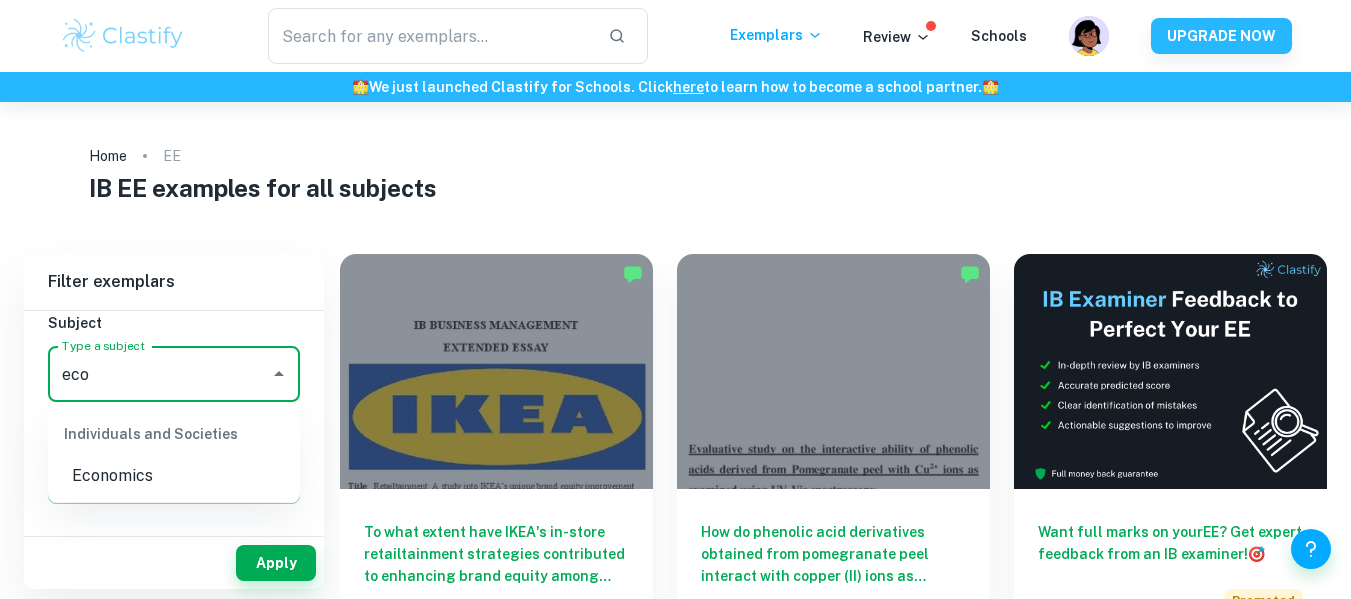 click on "Economics" at bounding box center [174, 476] 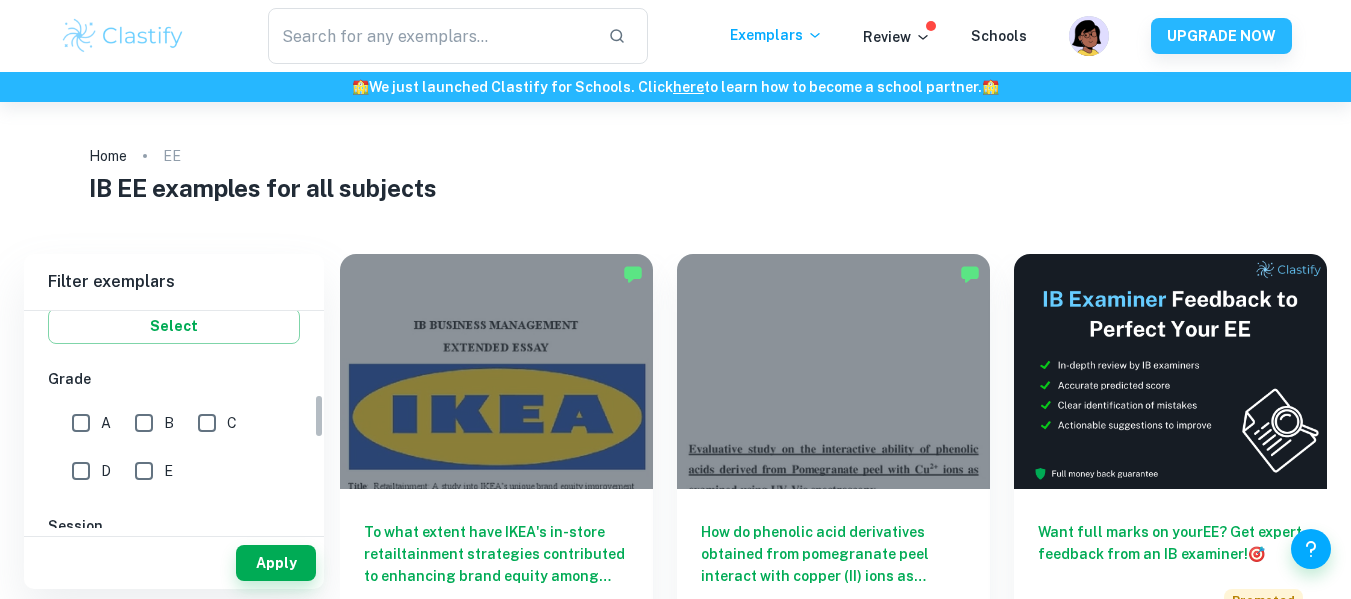 scroll, scrollTop: 407, scrollLeft: 0, axis: vertical 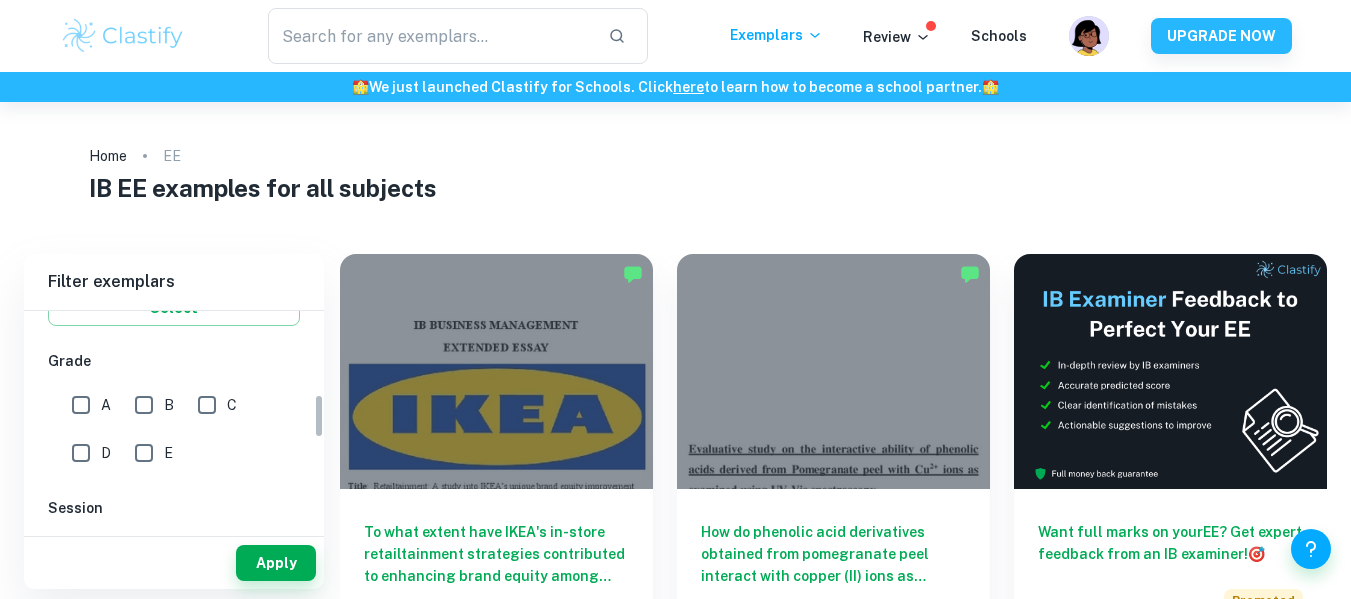 click on "A" at bounding box center [81, 405] 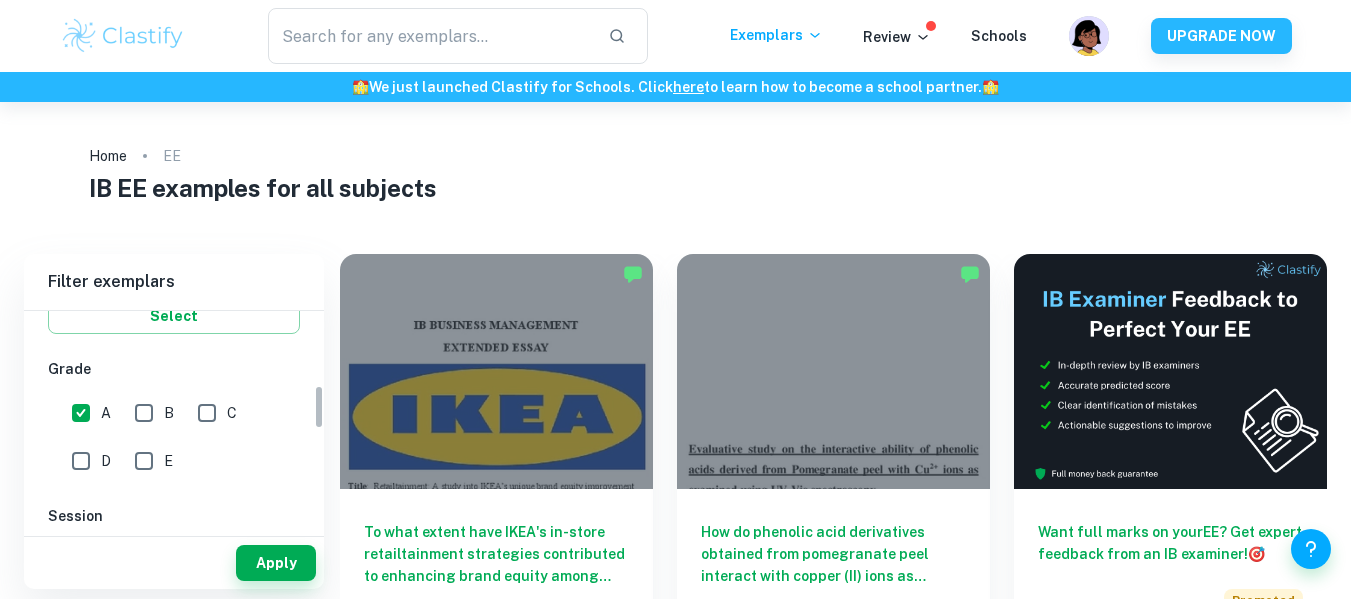 scroll, scrollTop: 404, scrollLeft: 0, axis: vertical 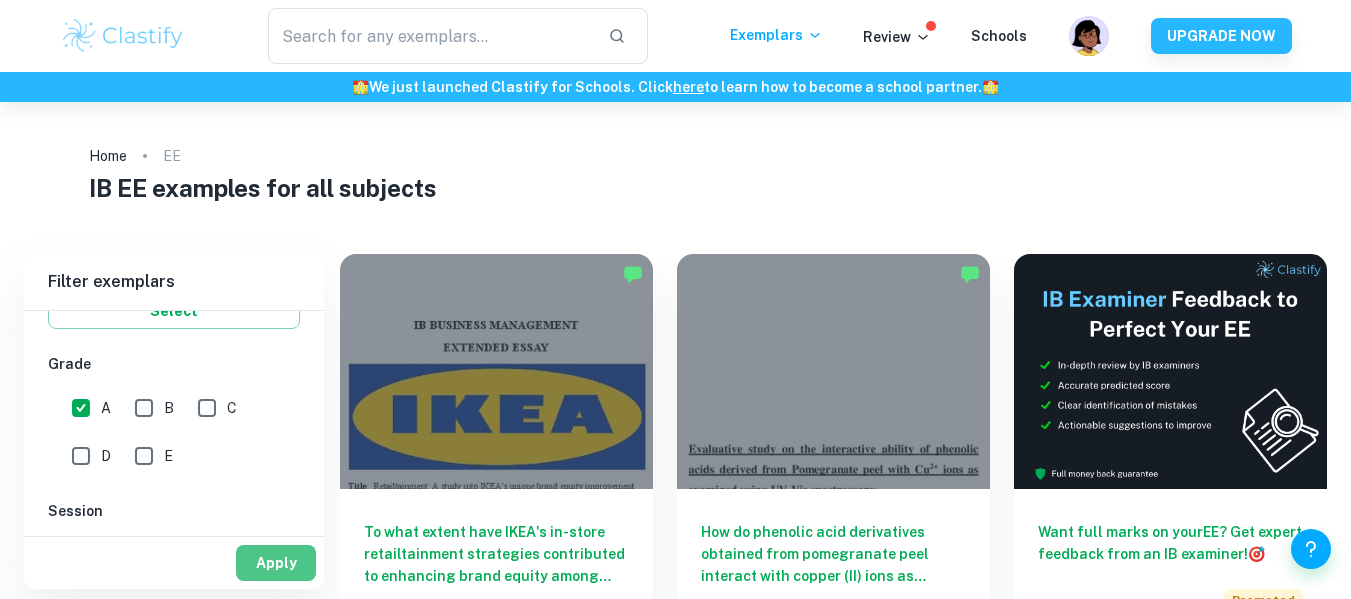click on "Apply" at bounding box center [276, 563] 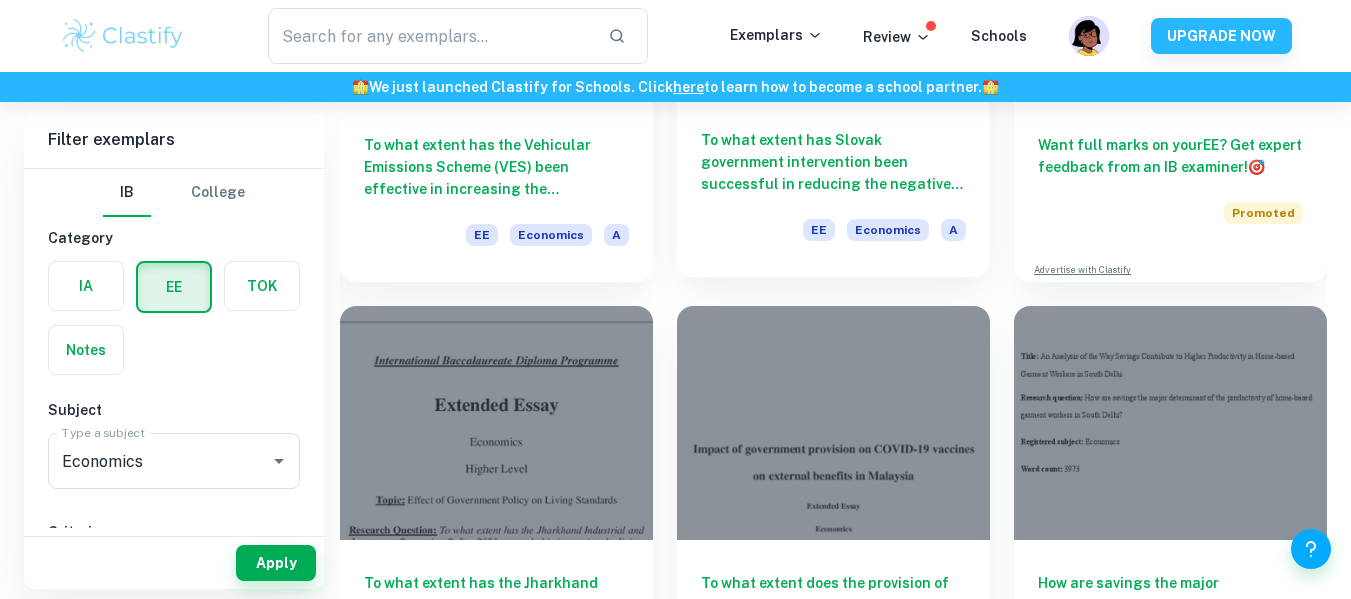 scroll, scrollTop: 210, scrollLeft: 0, axis: vertical 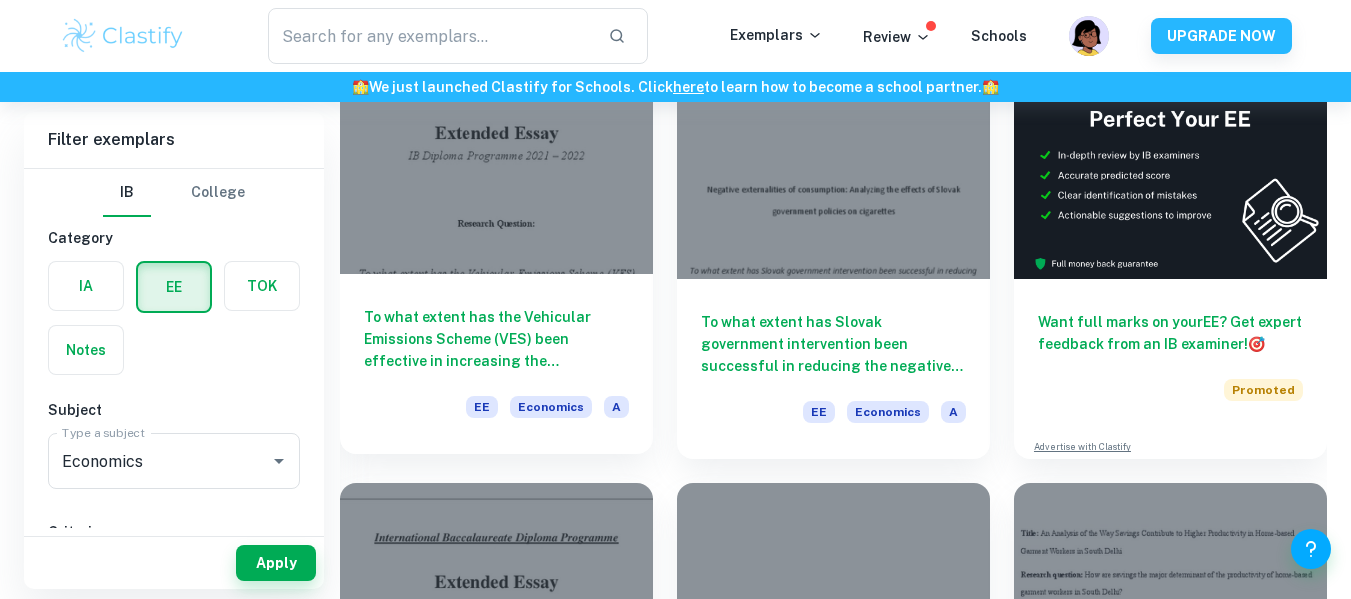 click on "To what extent has the Vehicular Emissions Scheme (VES) been effective in increasing the consumption of light electric vehicles between 2018 and 2020 in Singapore?" at bounding box center [496, 339] 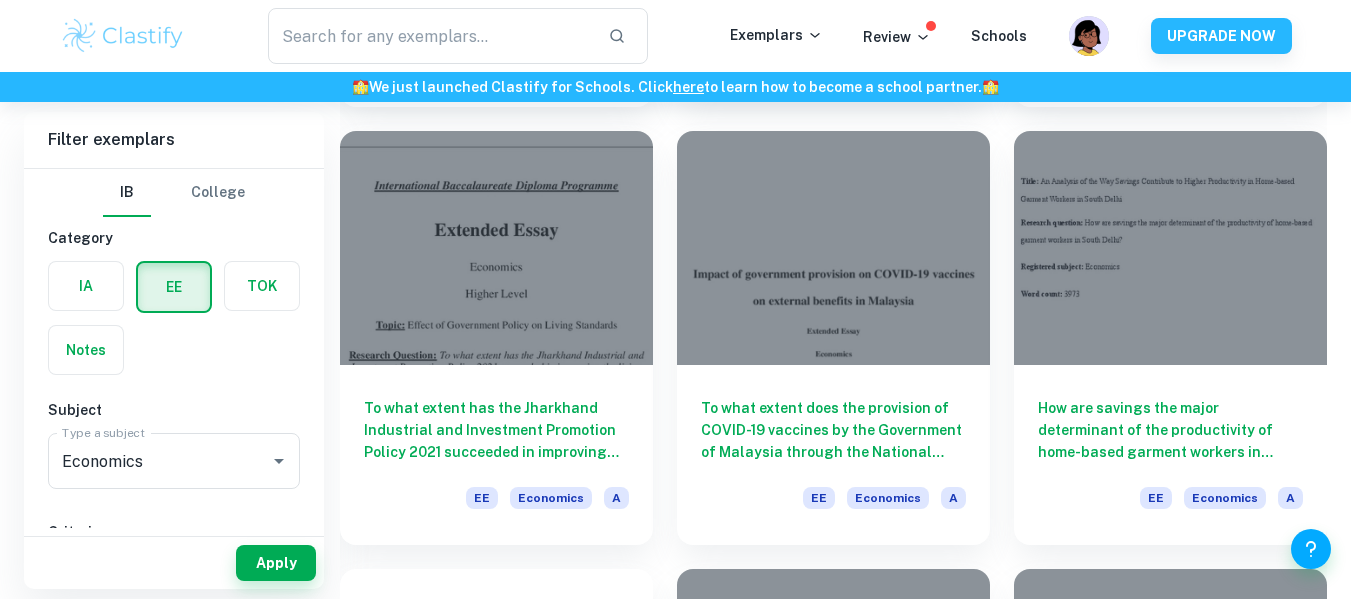 scroll, scrollTop: 563, scrollLeft: 0, axis: vertical 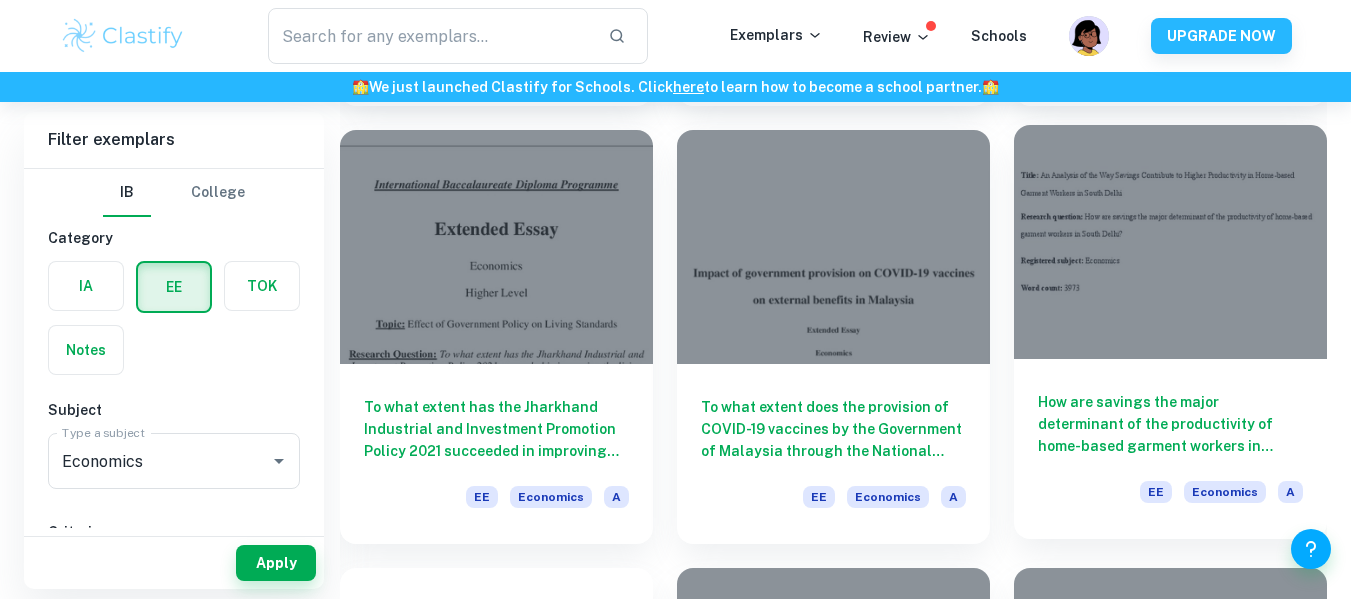 click on "How are savings the major determinant of the productivity of home-based garment workers in South Delhi?" at bounding box center [1170, 424] 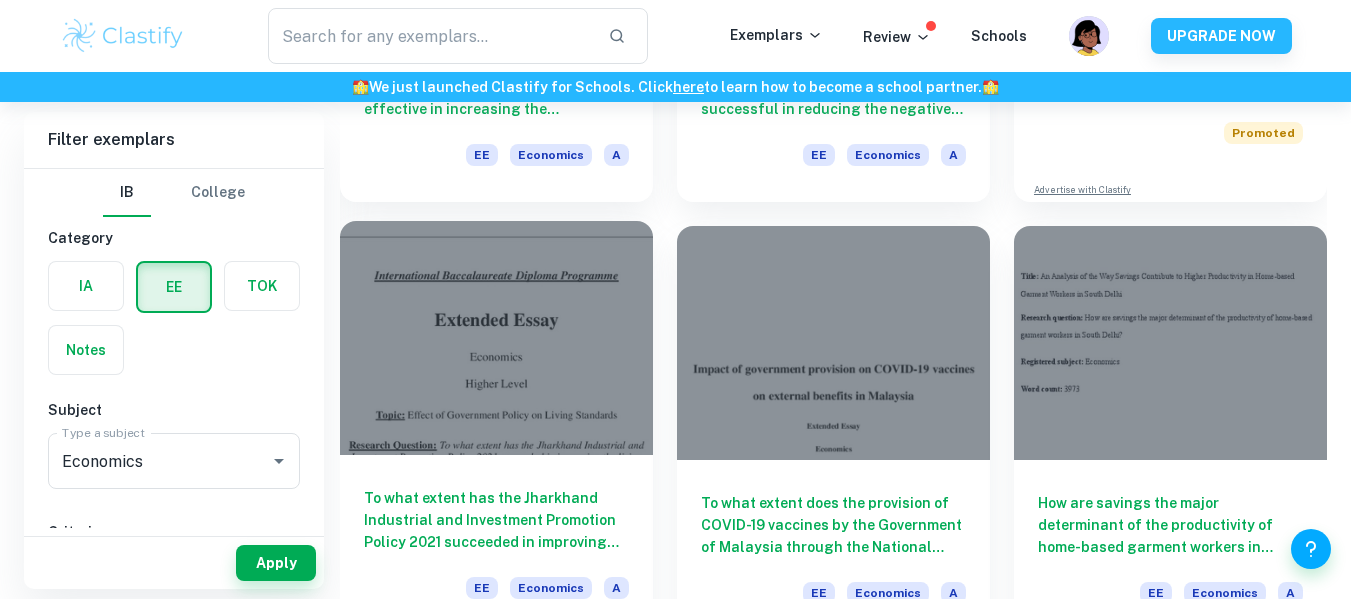 scroll, scrollTop: 468, scrollLeft: 0, axis: vertical 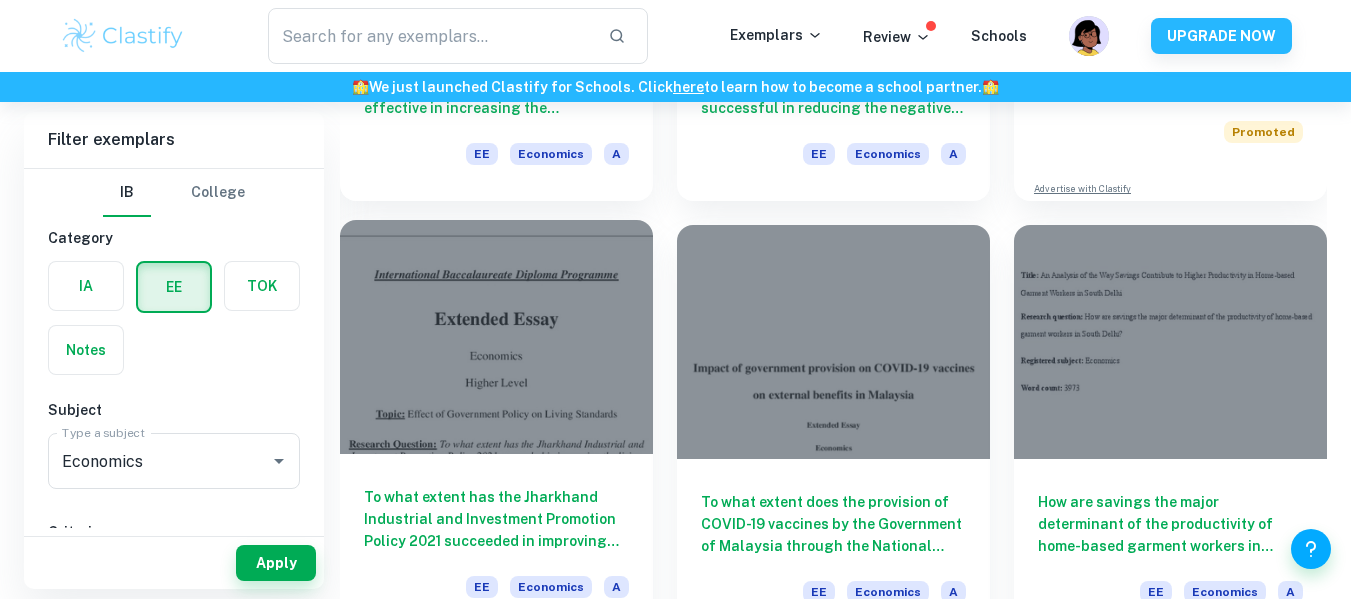 click at bounding box center [496, 337] 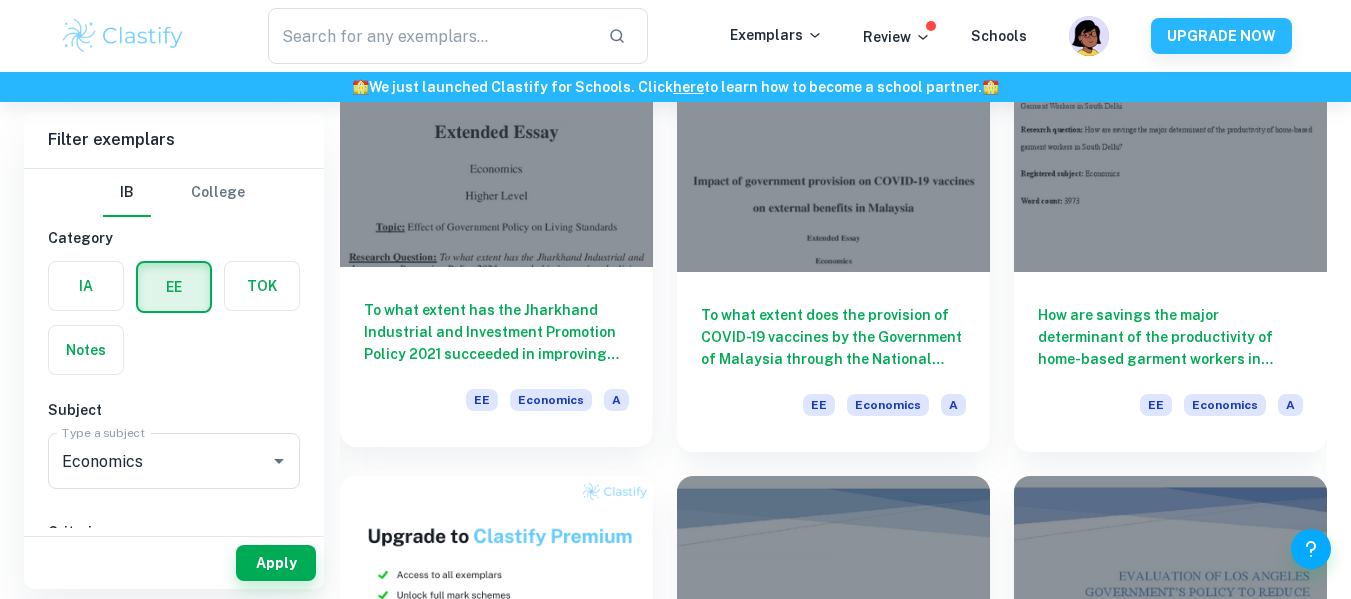 scroll, scrollTop: 660, scrollLeft: 0, axis: vertical 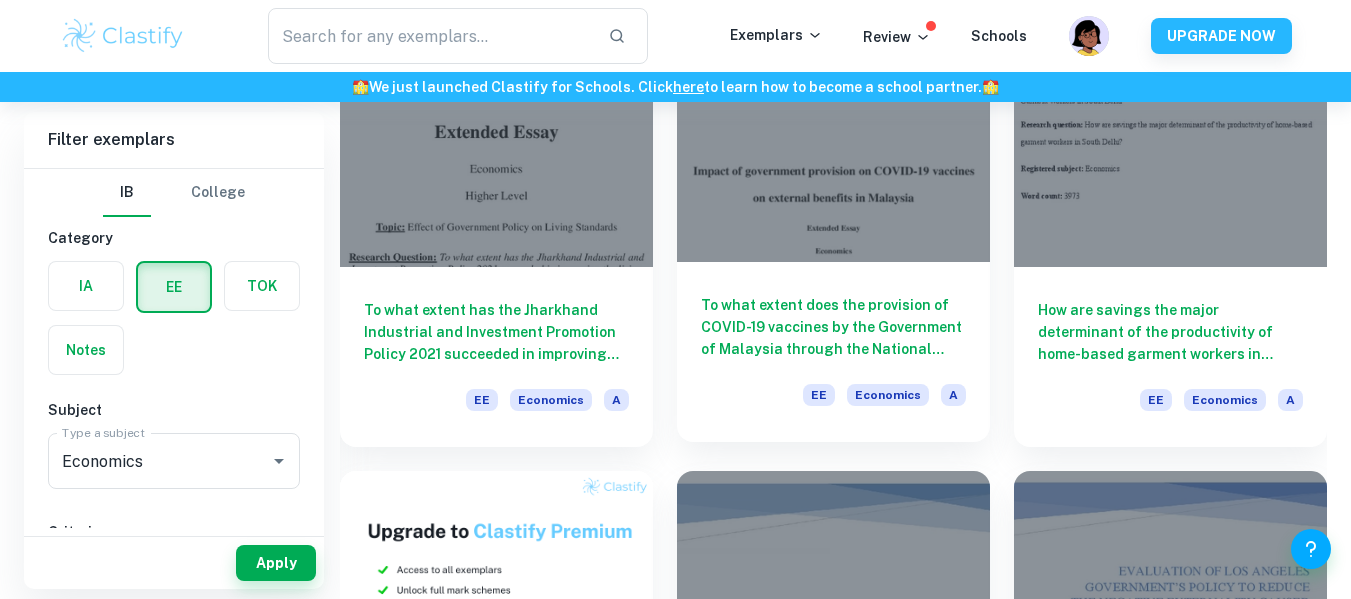 click at bounding box center [833, 145] 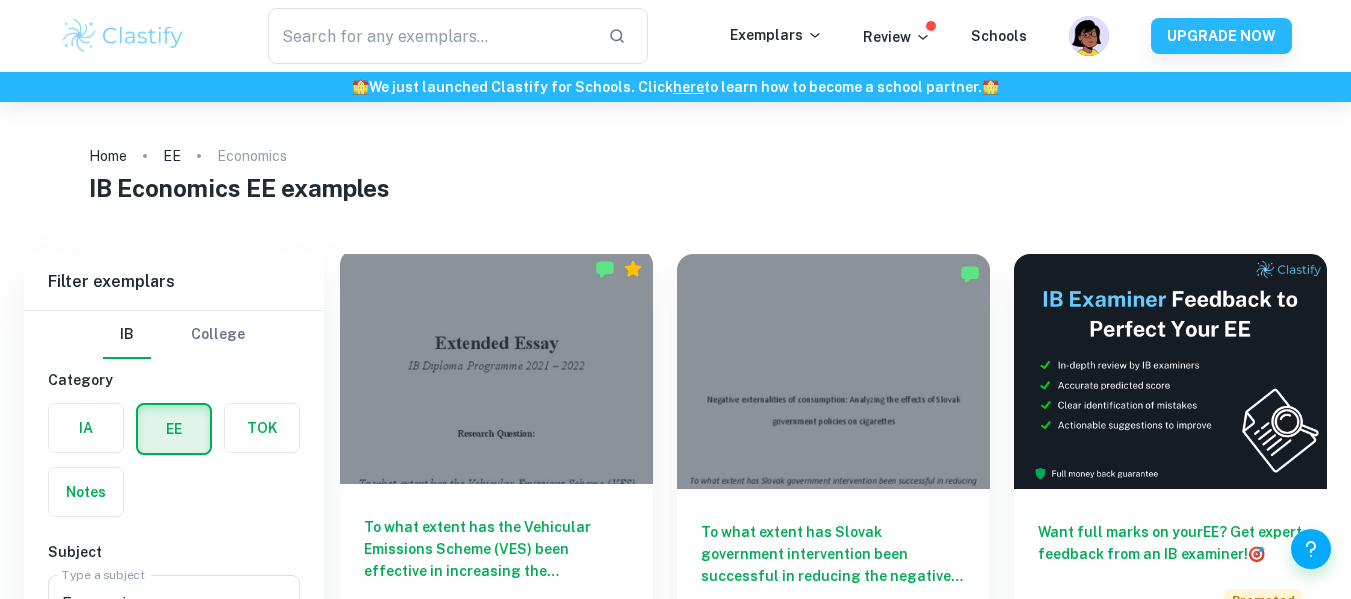 scroll, scrollTop: 127, scrollLeft: 0, axis: vertical 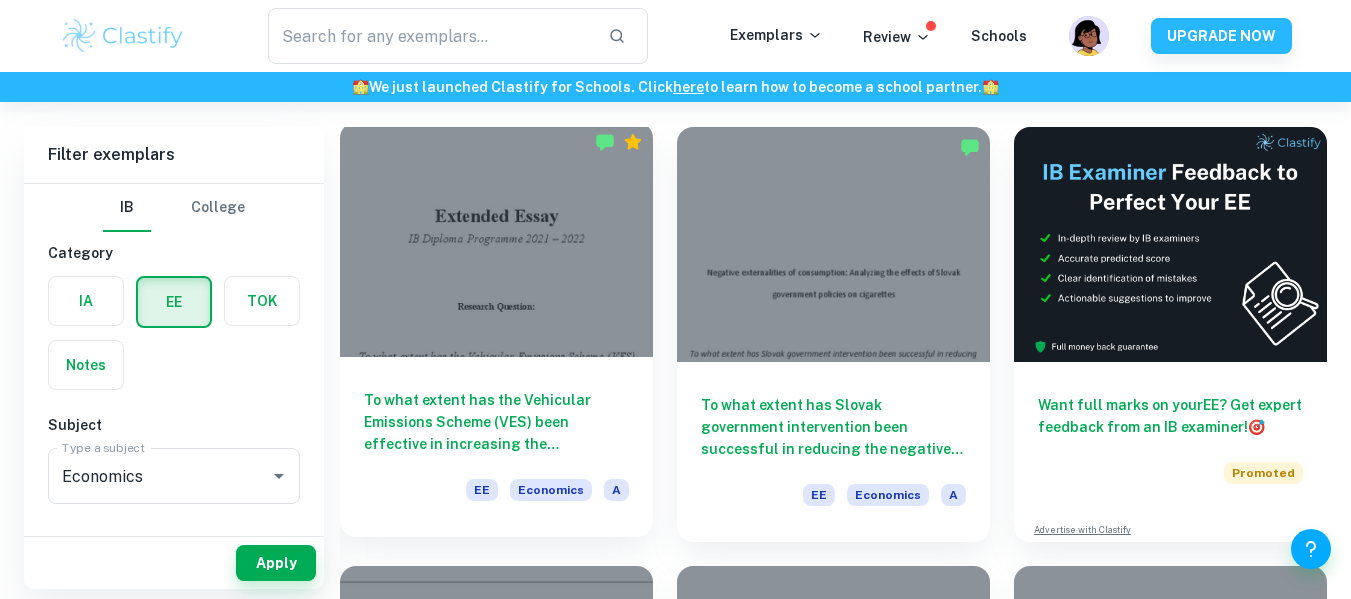 click on "To what extent has the Vehicular Emissions Scheme (VES) been effective in increasing the consumption of light electric vehicles between 2018 and 2020 in Singapore?" at bounding box center [496, 422] 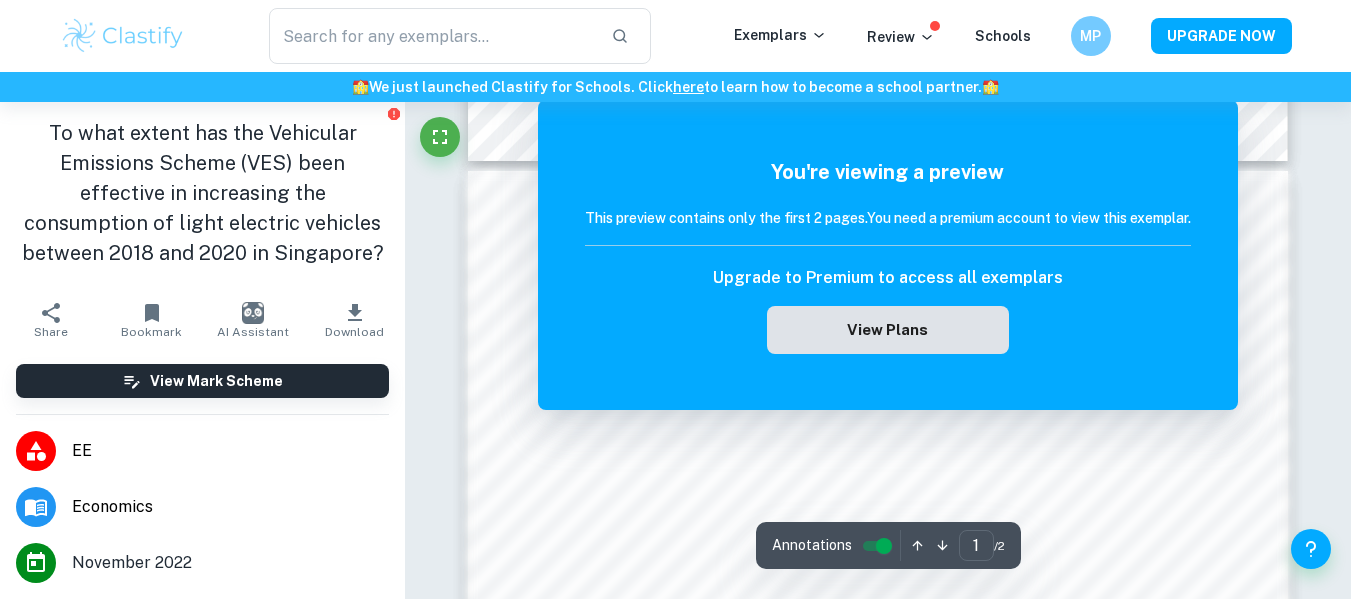 scroll, scrollTop: 1121, scrollLeft: 0, axis: vertical 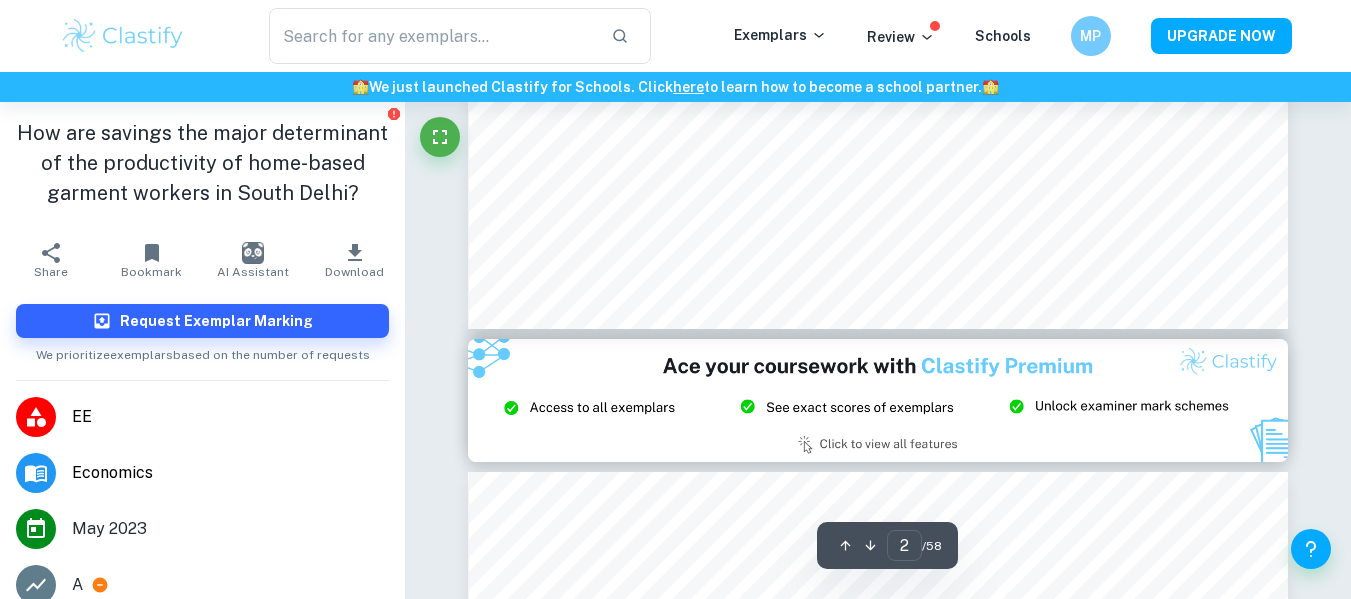 type on "3" 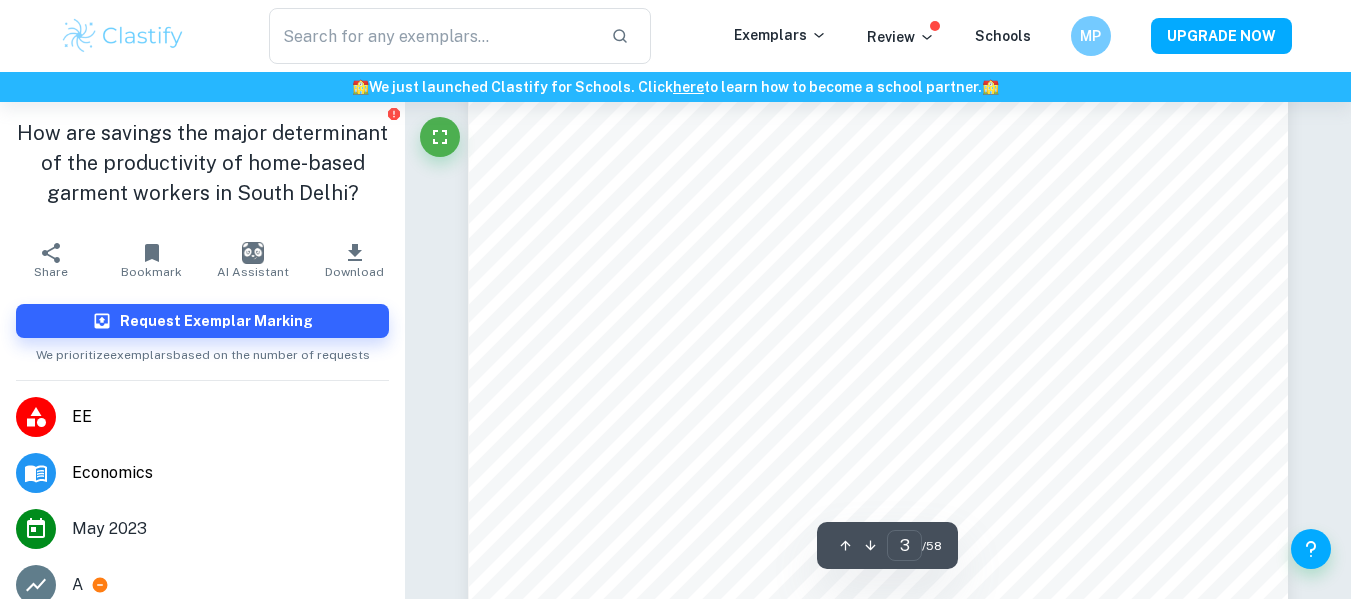 scroll, scrollTop: 3158, scrollLeft: 0, axis: vertical 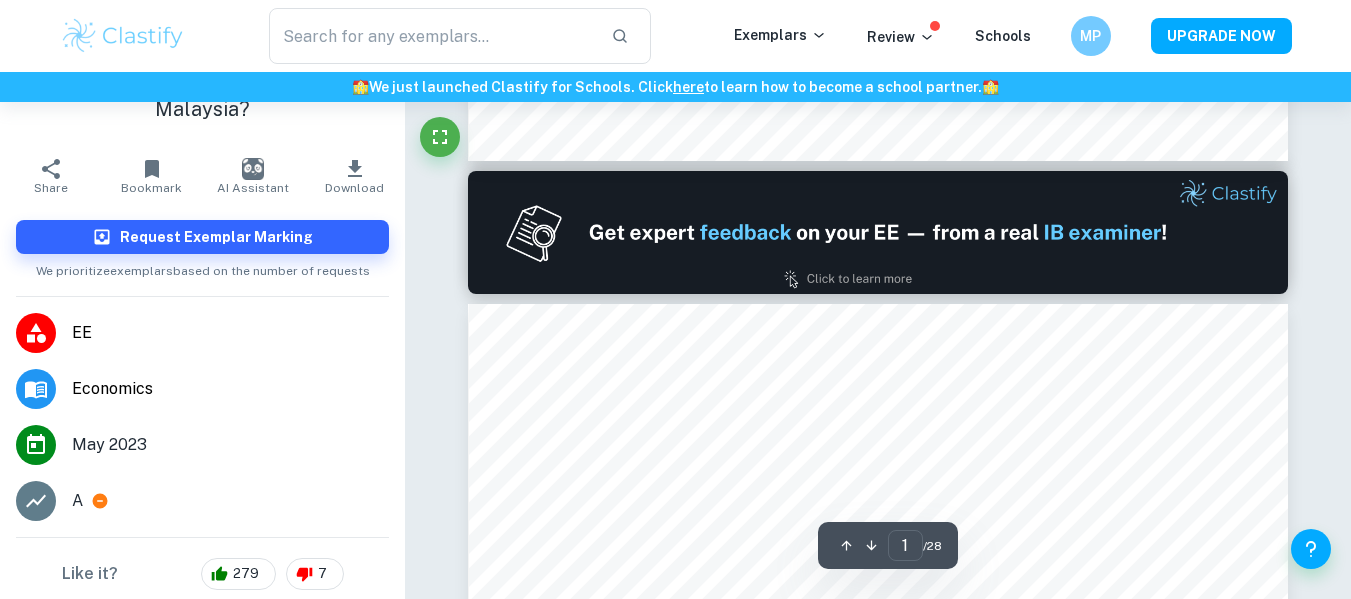 type on "2" 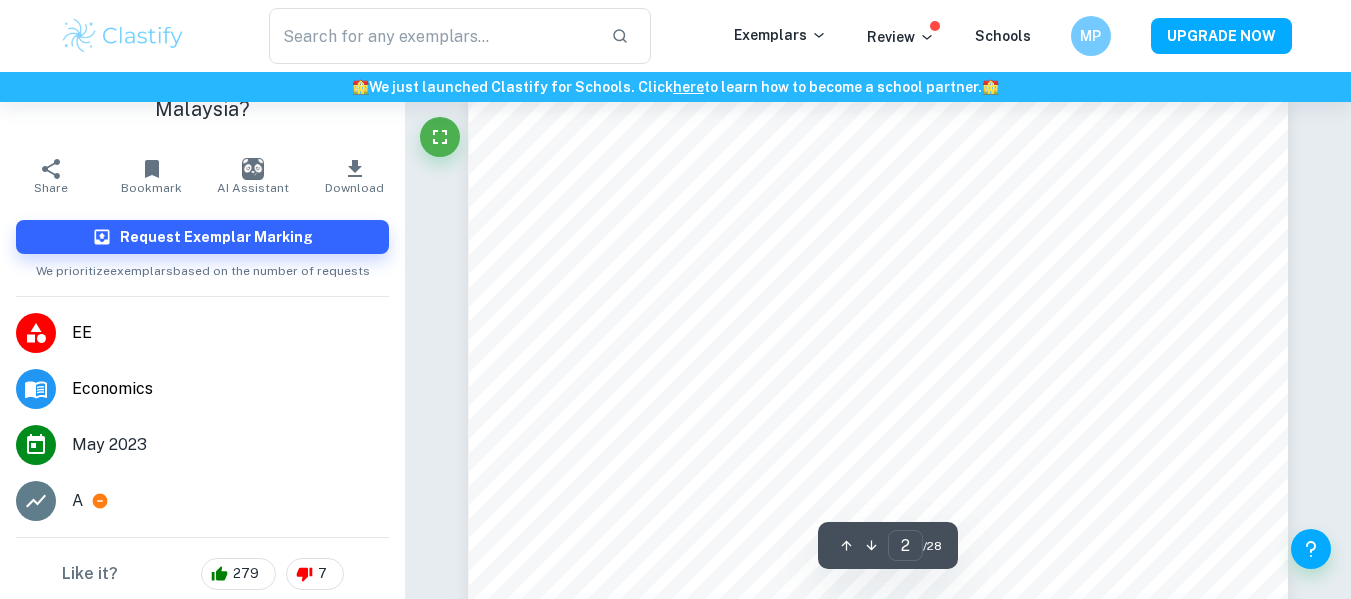 scroll, scrollTop: 1335, scrollLeft: 0, axis: vertical 